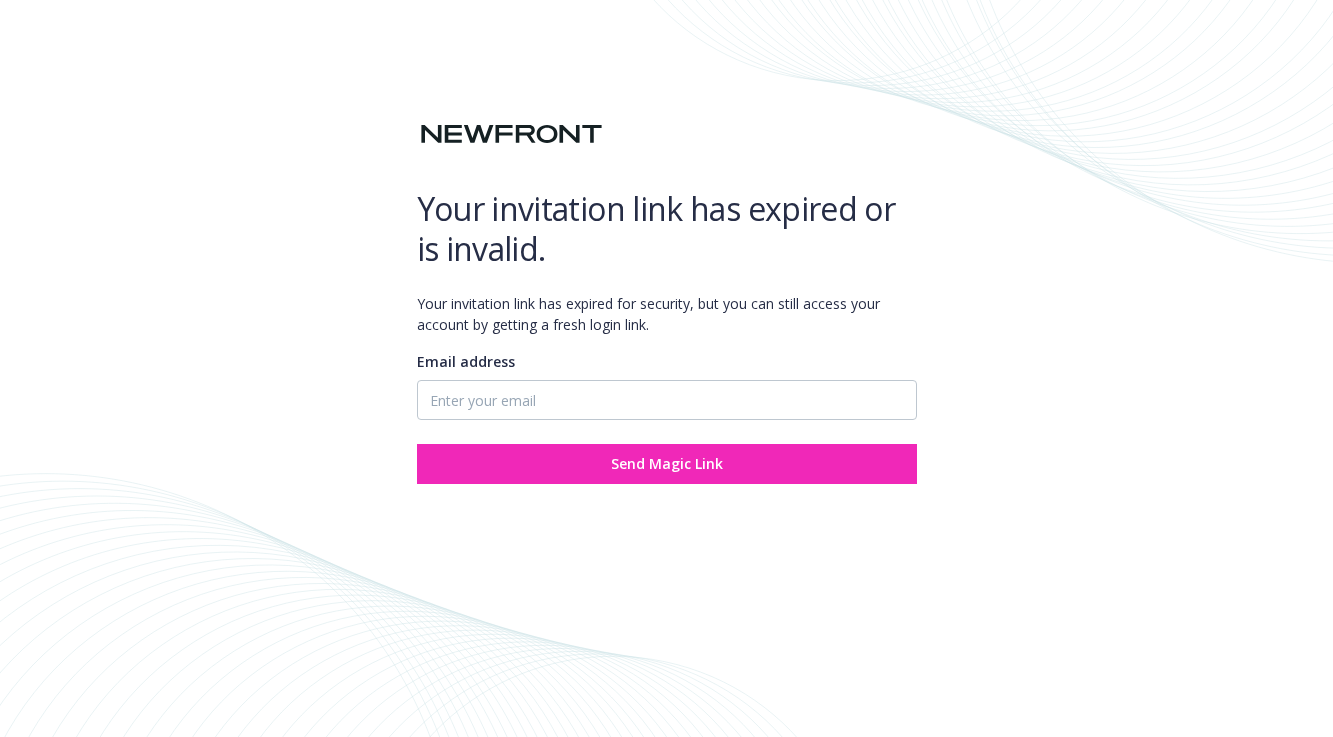 scroll, scrollTop: 0, scrollLeft: 0, axis: both 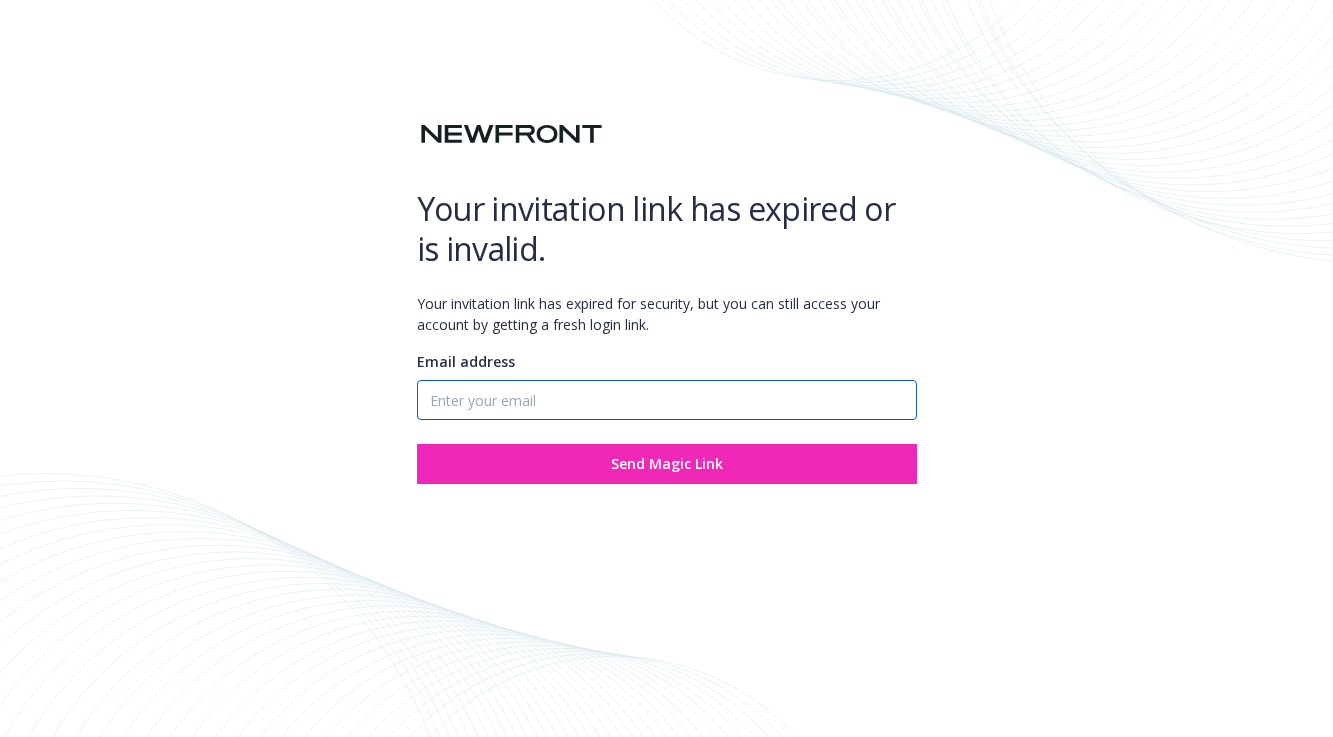 click on "Email address" at bounding box center [667, 400] 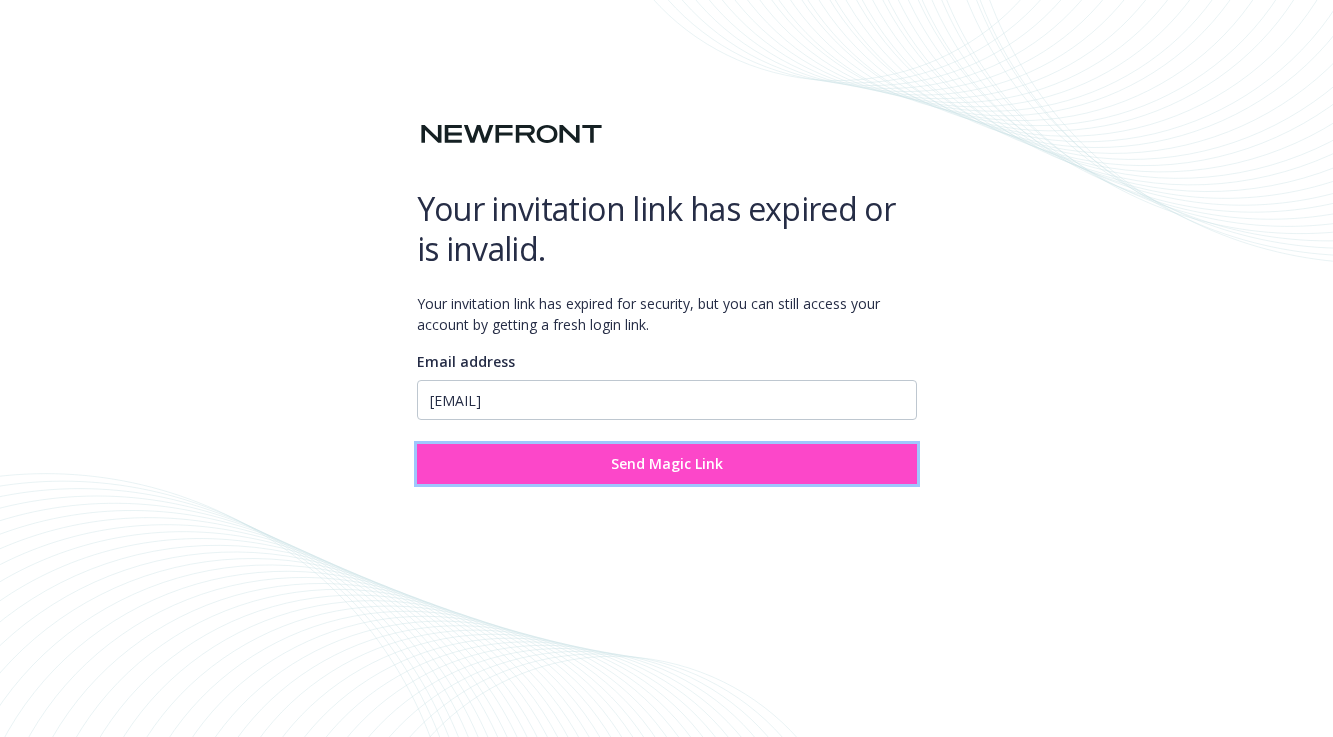 click on "Send Magic Link" at bounding box center [667, 464] 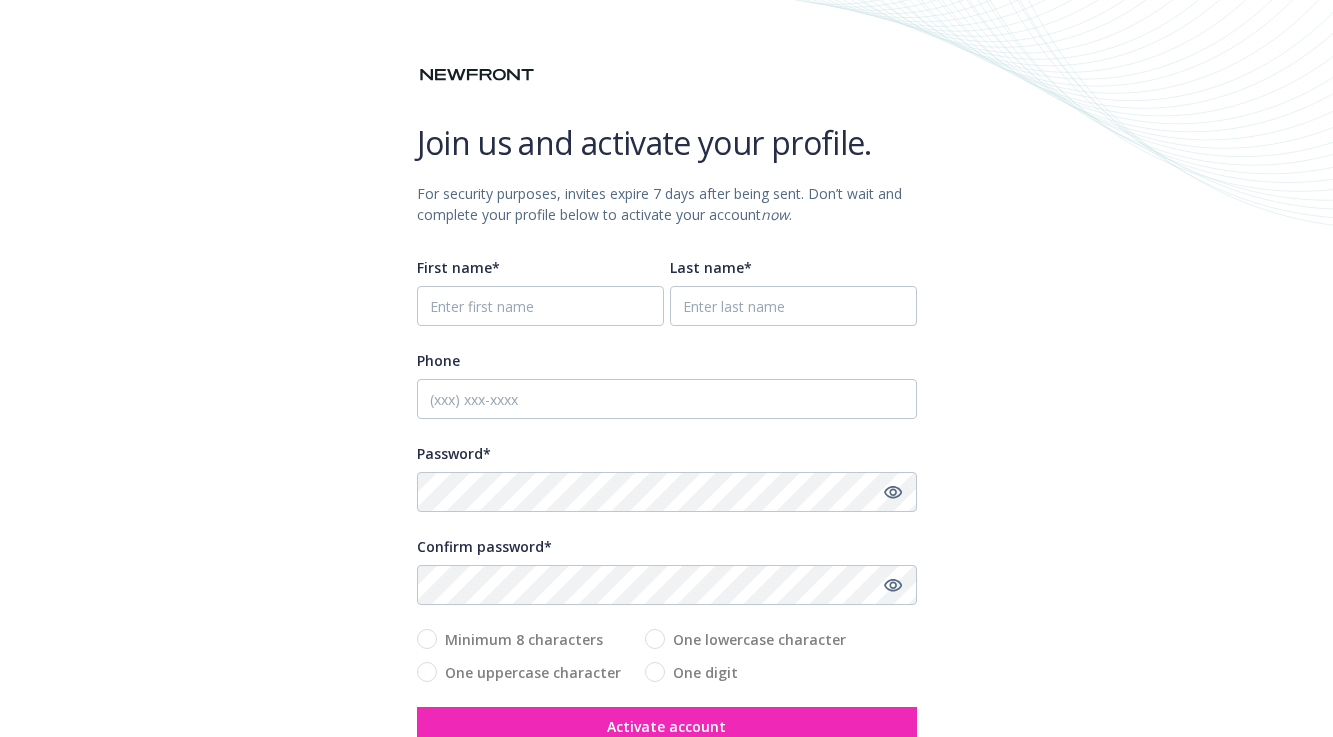 scroll, scrollTop: 0, scrollLeft: 0, axis: both 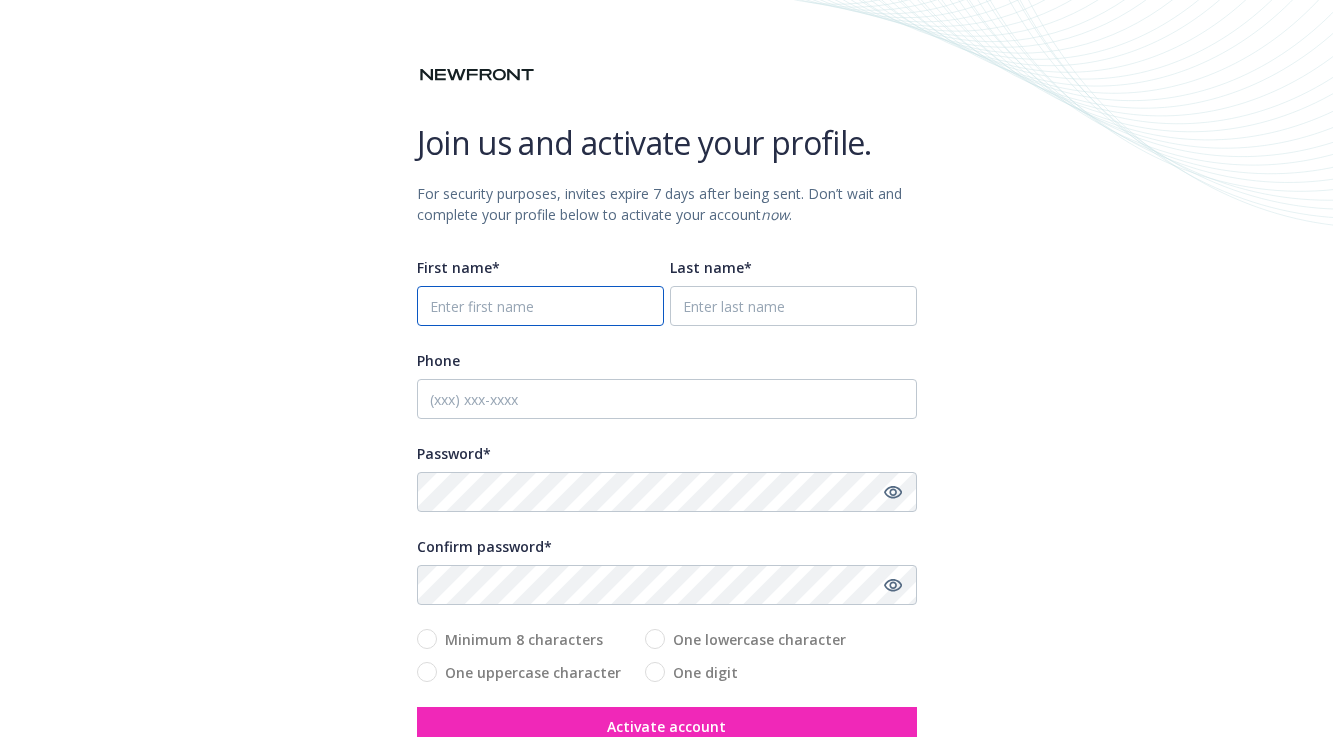 click on "First name*" at bounding box center [540, 306] 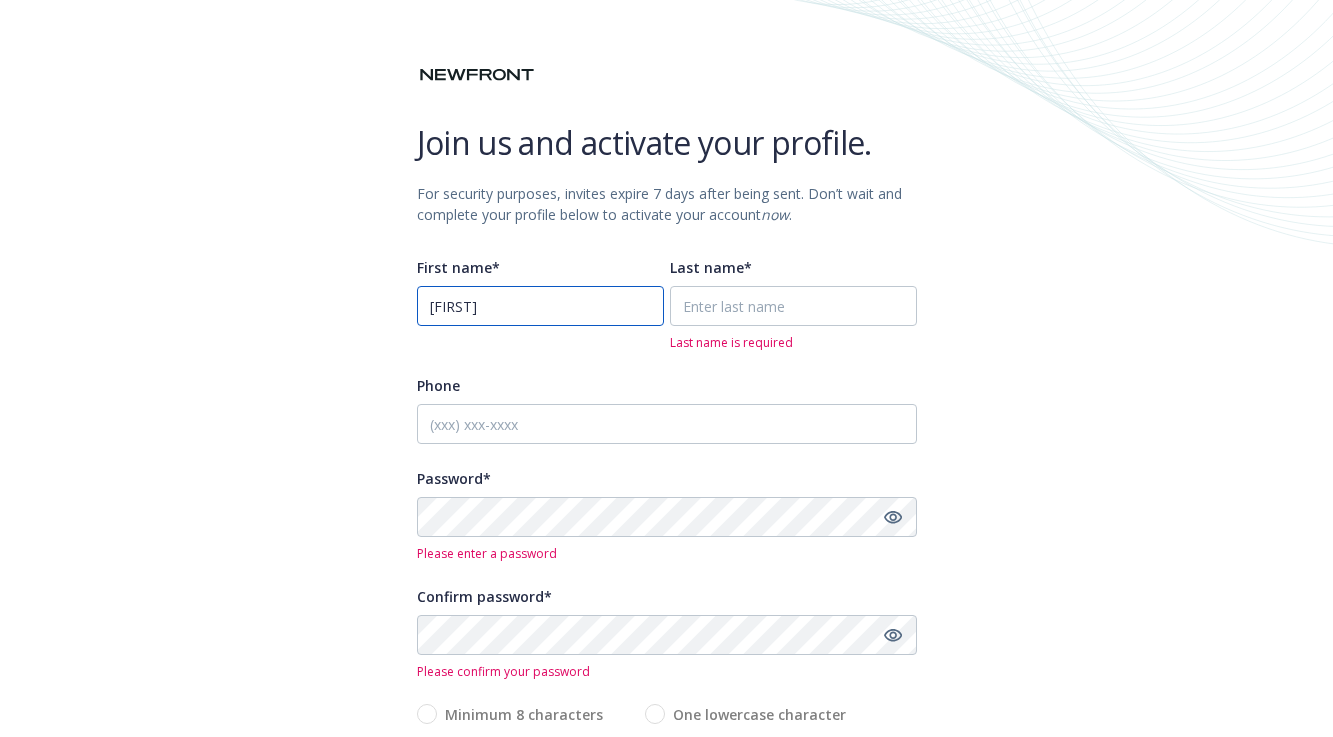 type on "[FIRST]" 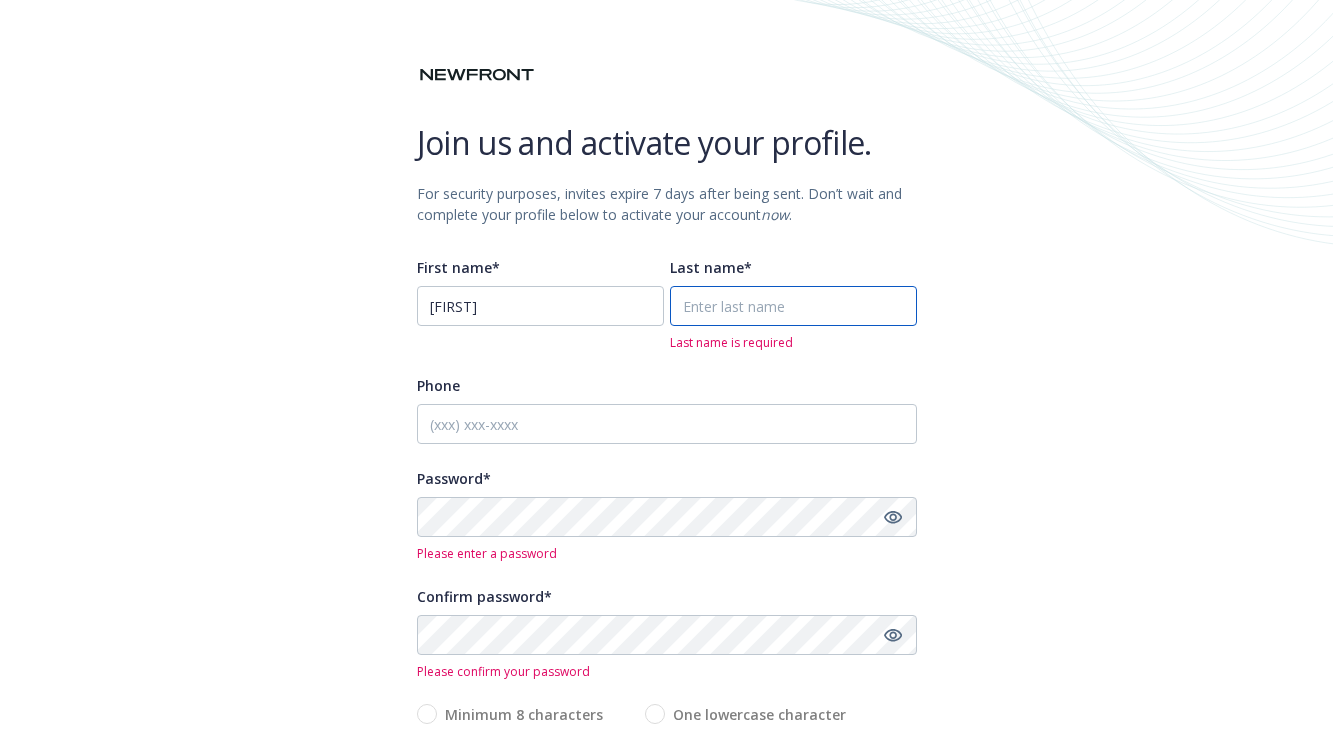 click on "Last name*" at bounding box center (793, 306) 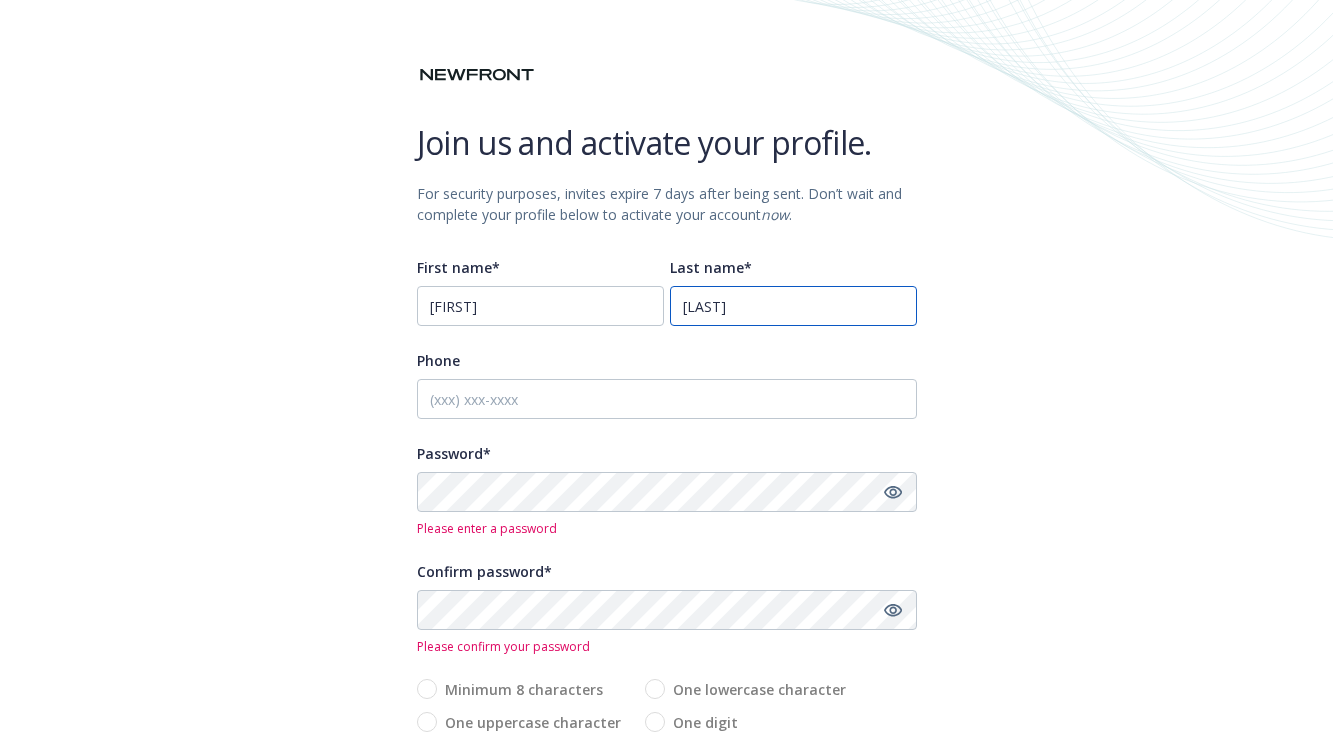 type on "[LAST]" 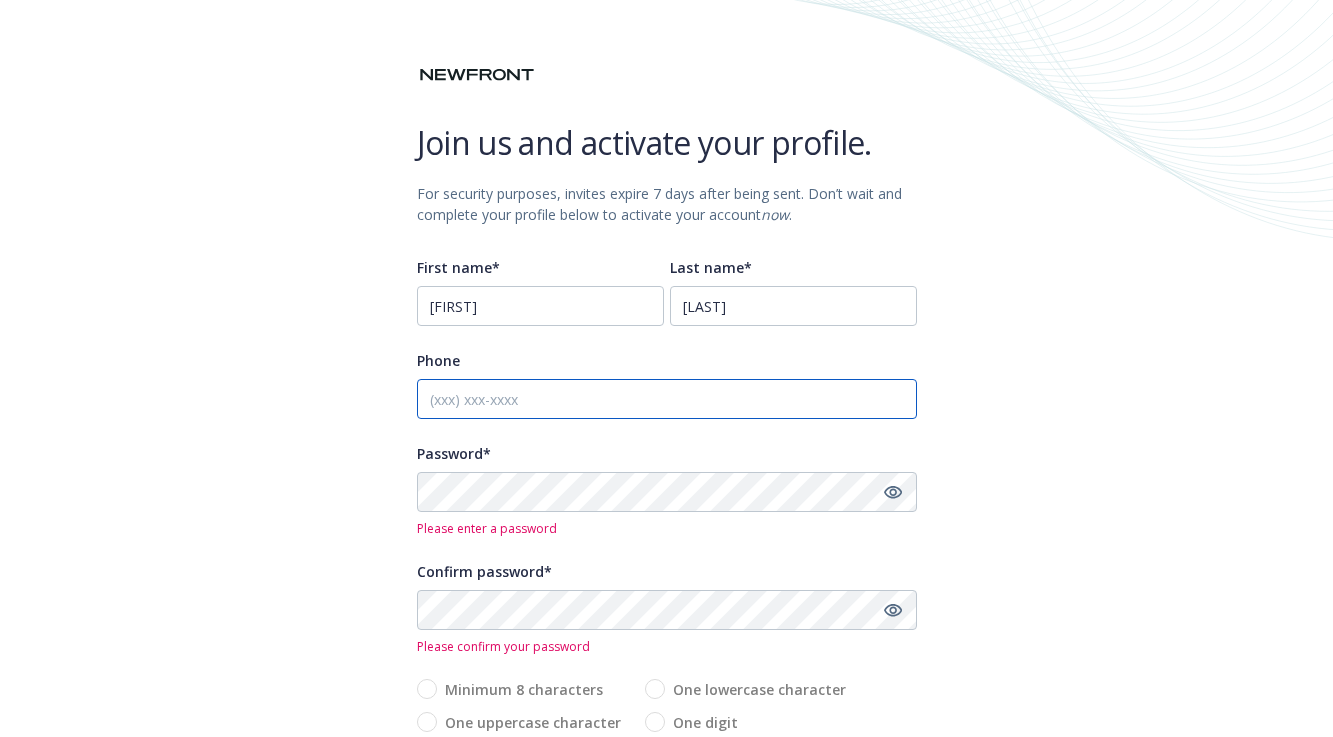 click on "Phone" at bounding box center (667, 399) 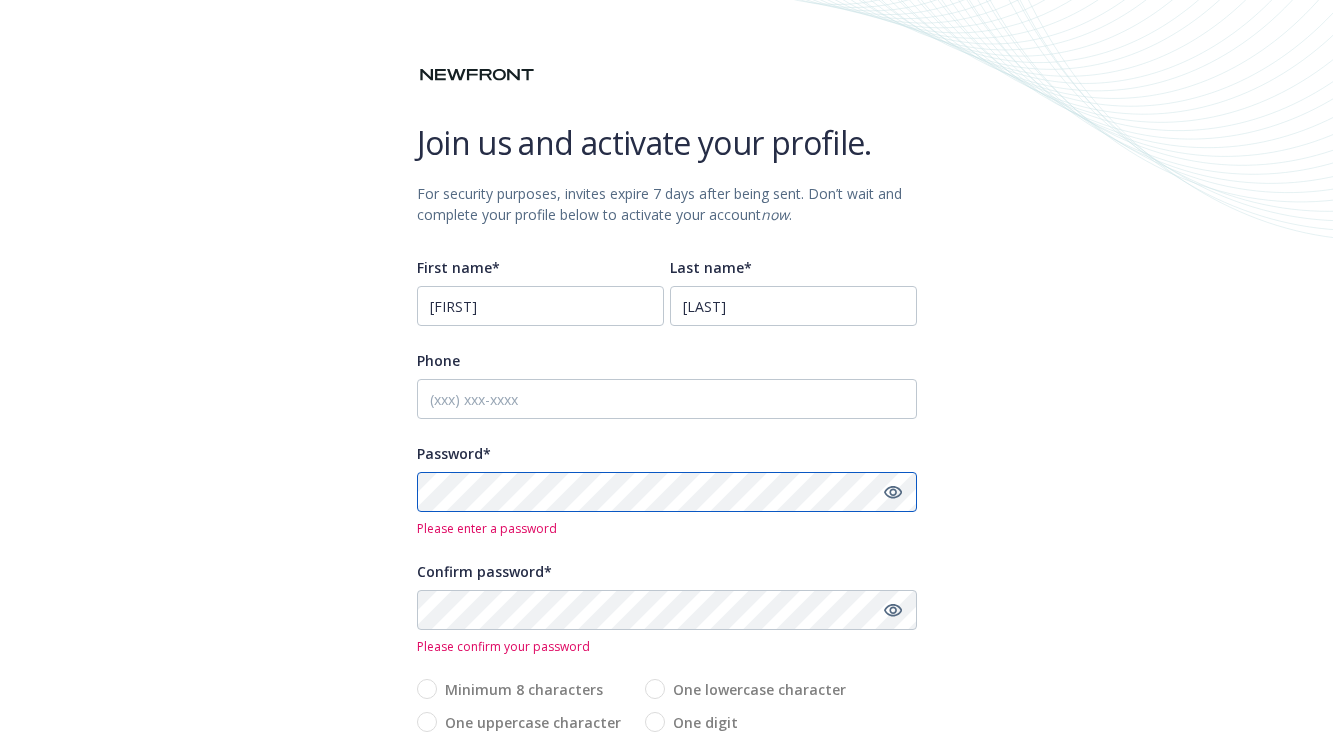 click on "Join us and activate your profile. For security purposes, invites expire 7 days after being sent. Don’t wait and complete your profile below to activate your account  now . First name* Olivia Last name* Pinto Phone Password* Please enter a password Confirm password* Please confirm your password Minimum 8 characters One uppercase character One lowercase character One digit Activate account For your security, invitations expire 7 days after being sent. Don ' t miss out - complete your profile below to activate your account now. Newfront Navigator is offered by Newfront Insurance Services to manage your business insurance and/or Total Rewards program. By activating your account, you accept and agree to be bound by Newfront ' s   General Terms of Use   and   Privacy Policy ." at bounding box center [666, 475] 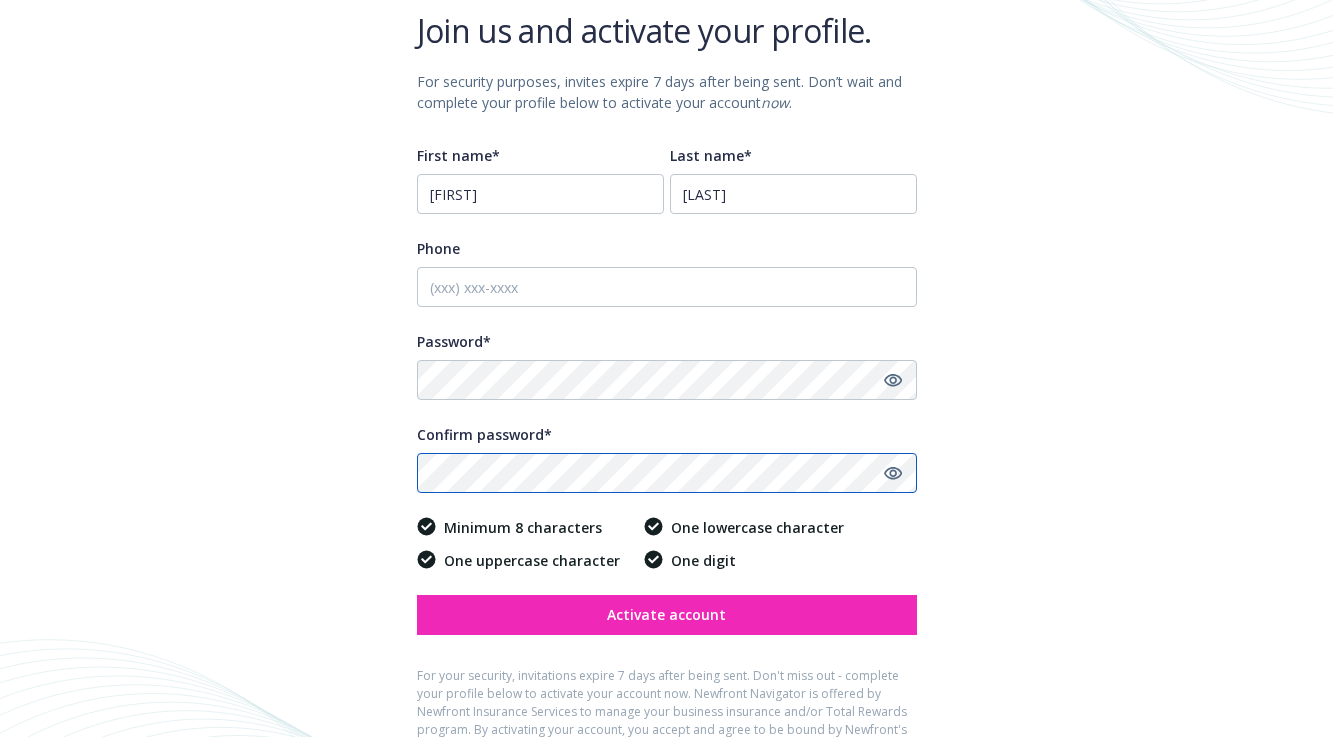 scroll, scrollTop: 135, scrollLeft: 0, axis: vertical 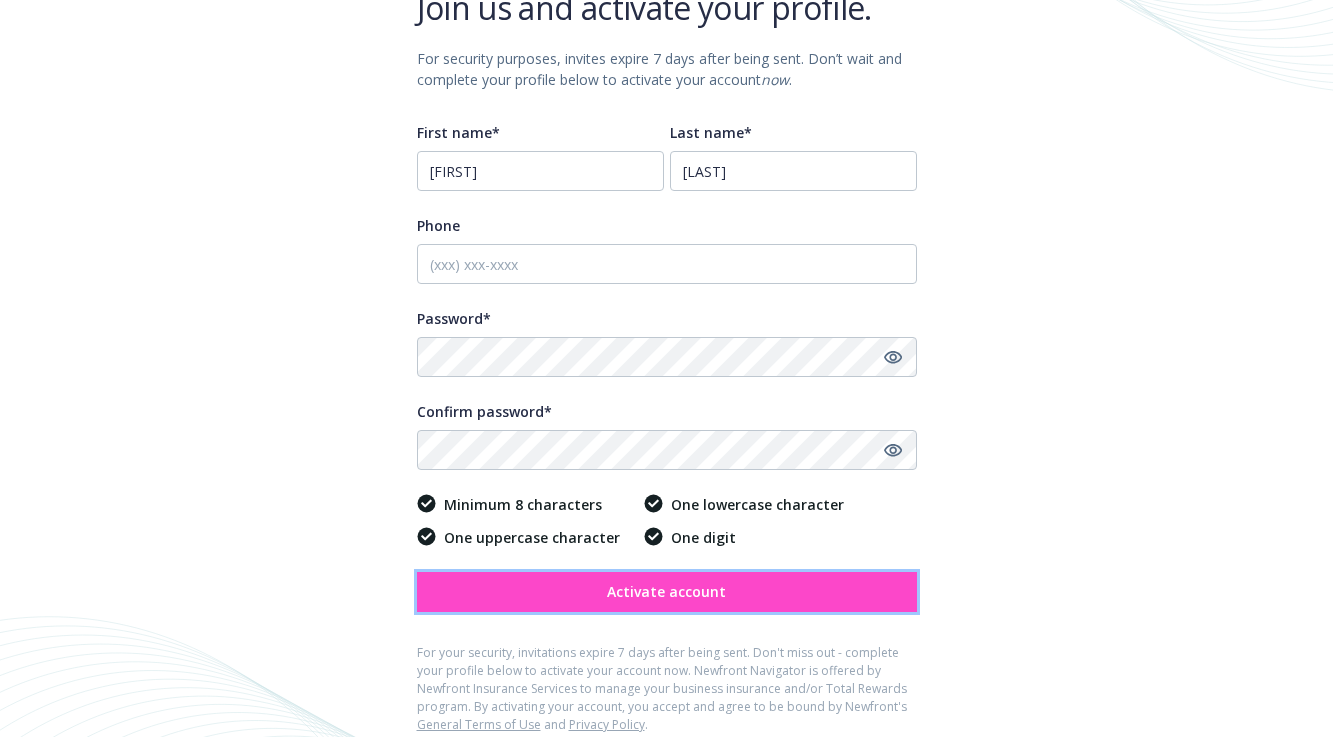 click on "Activate account" at bounding box center (667, 592) 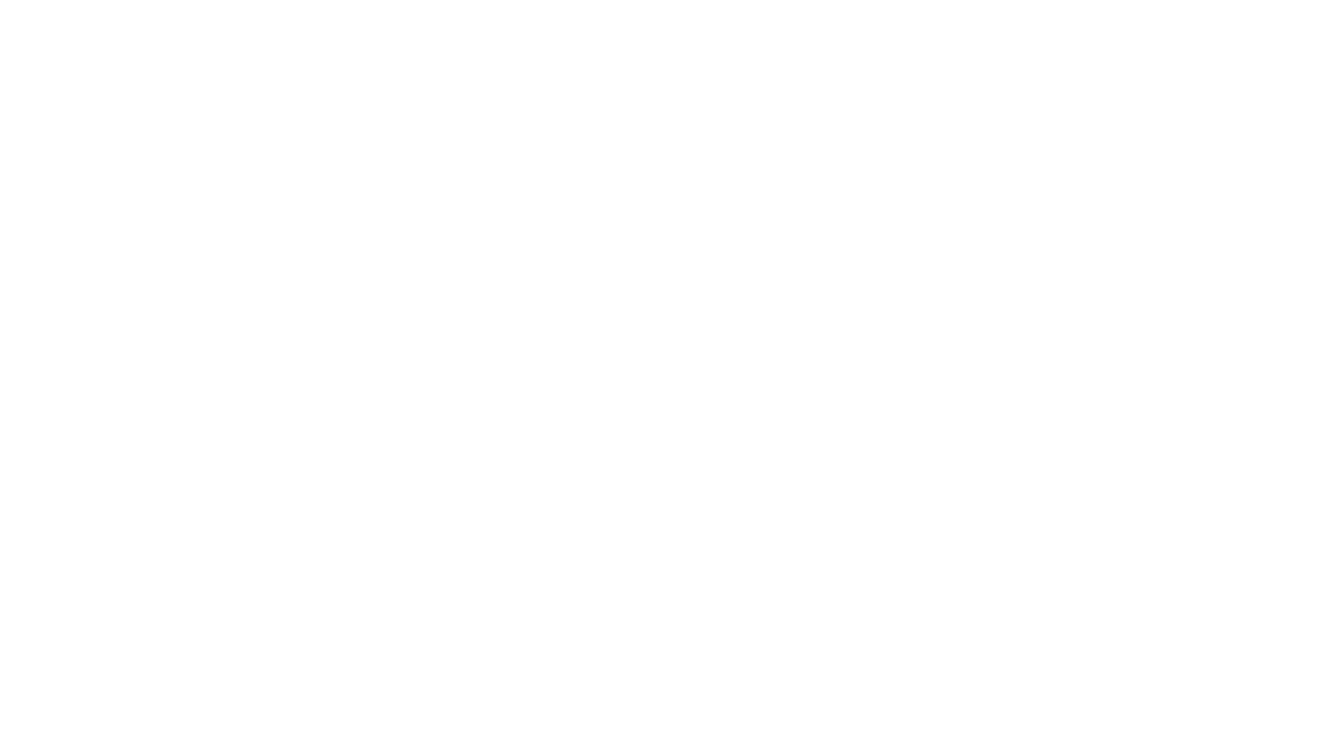 scroll, scrollTop: 0, scrollLeft: 0, axis: both 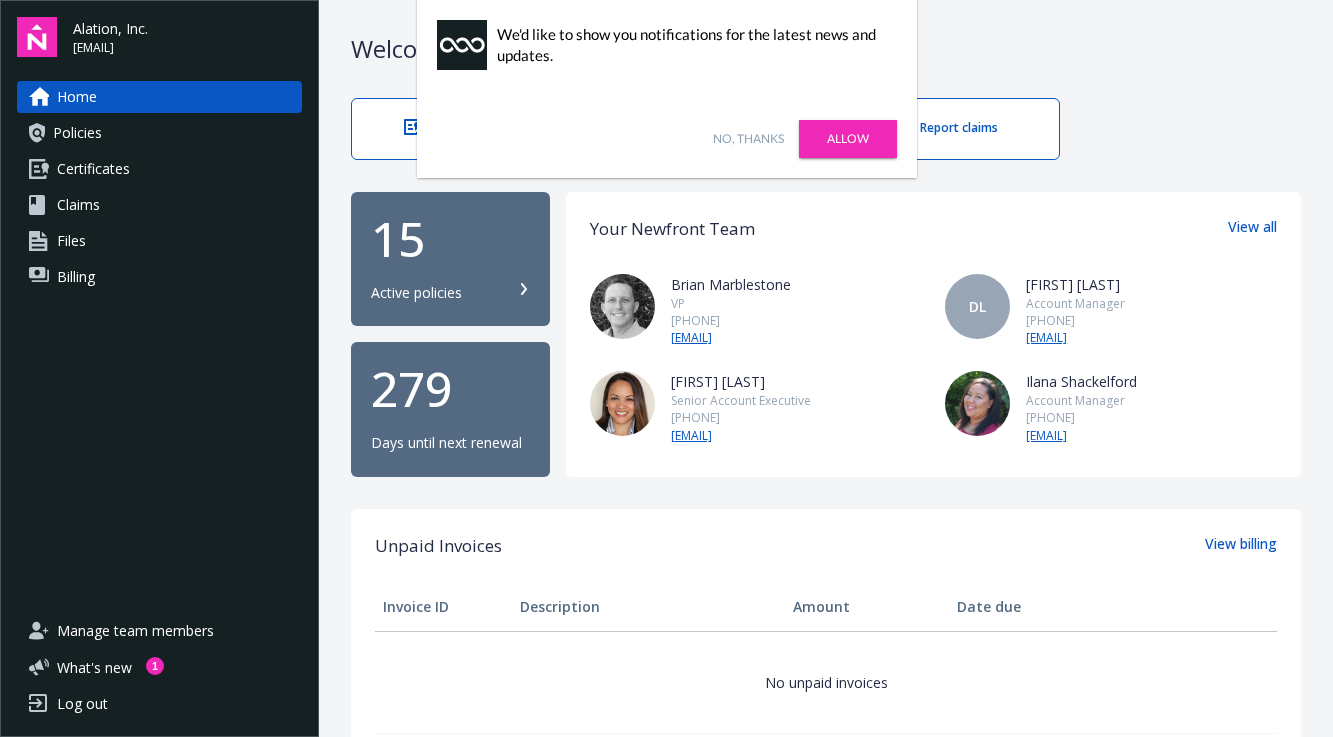 click on "No, thanks" at bounding box center (748, 139) 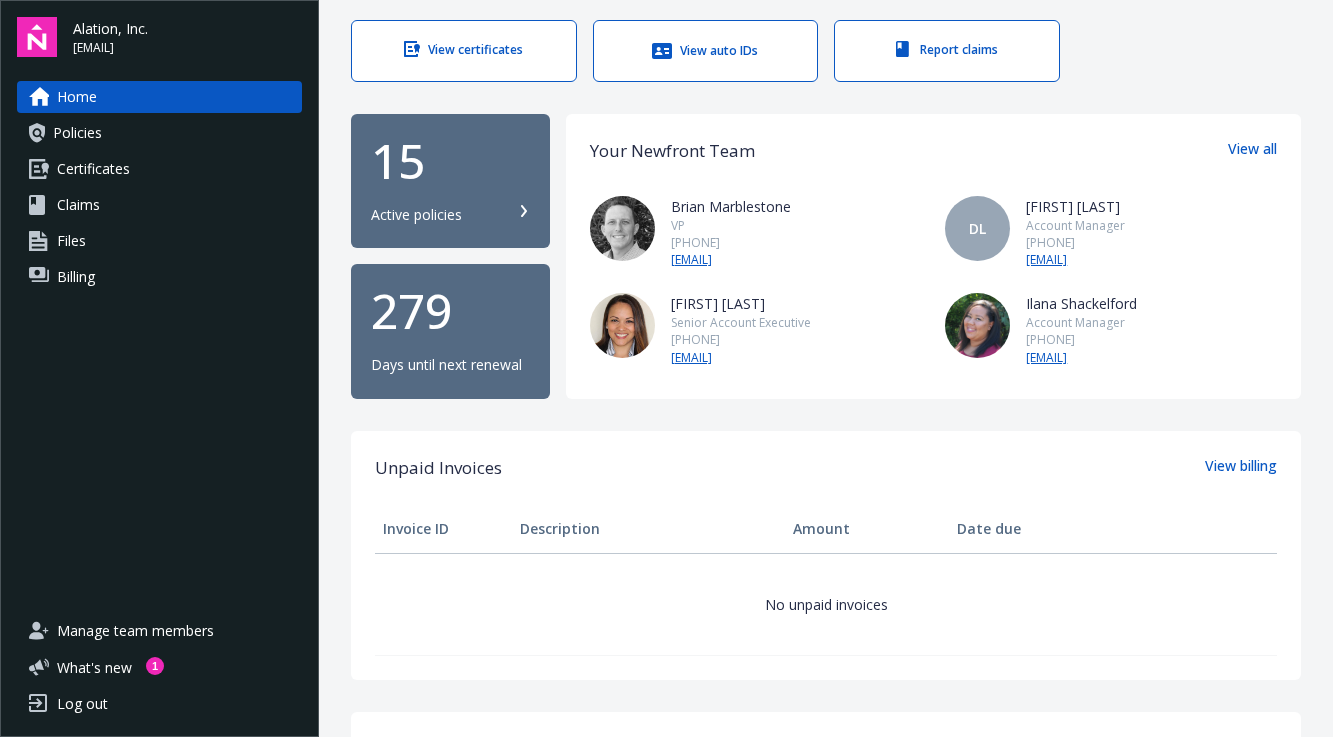 scroll, scrollTop: 80, scrollLeft: 0, axis: vertical 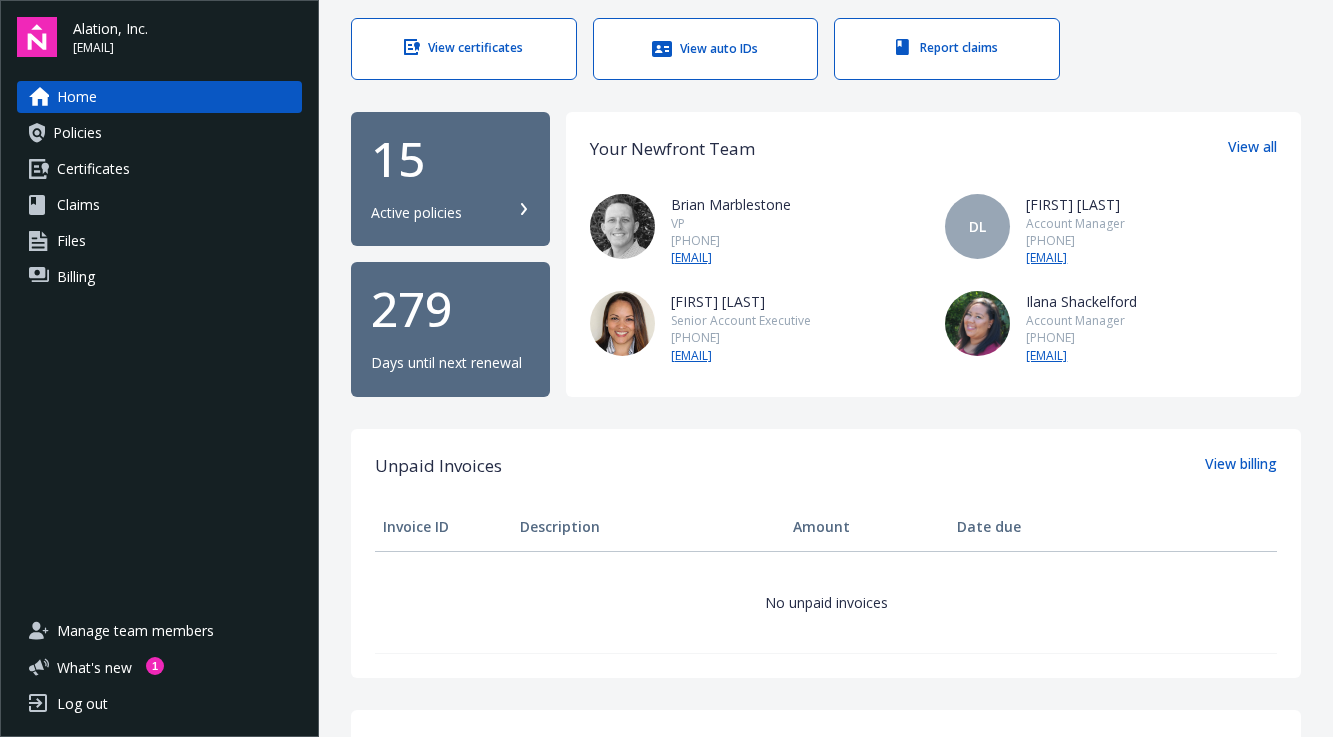 click on "Policies" at bounding box center (77, 133) 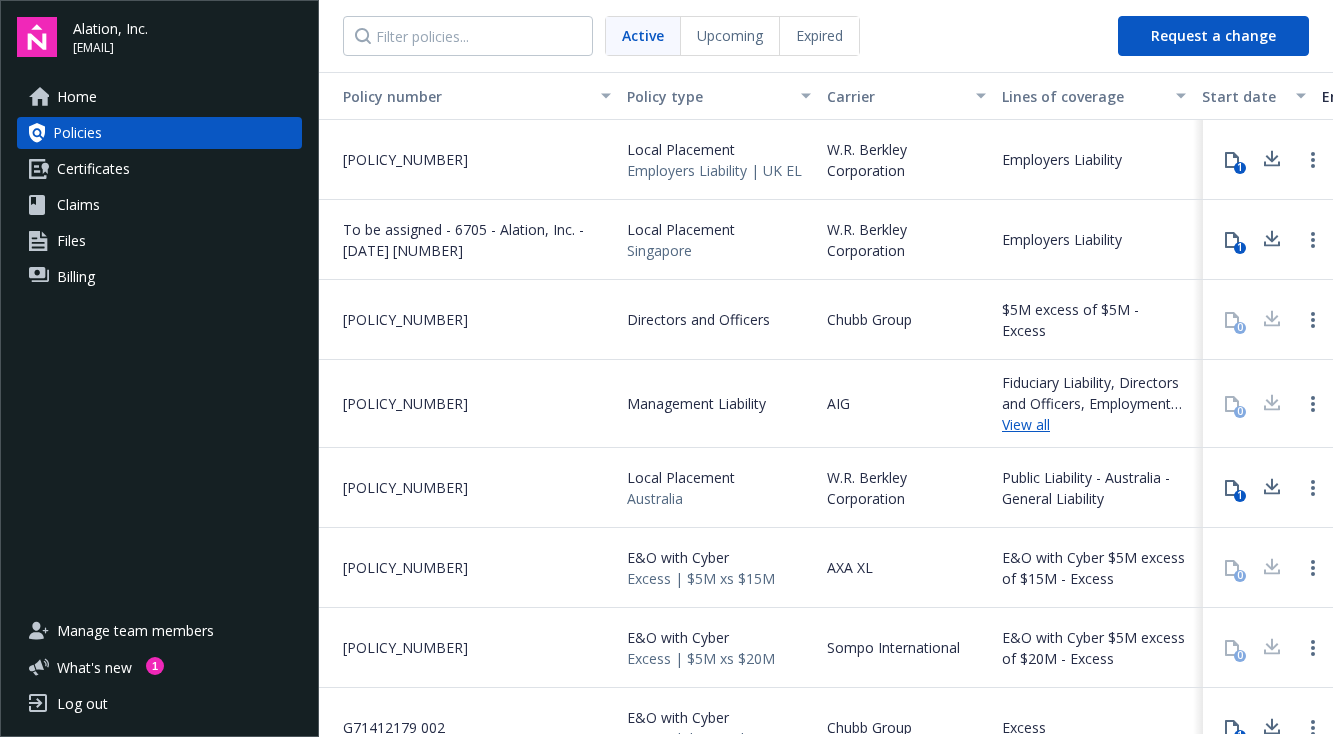 click on "Certificates" at bounding box center [93, 169] 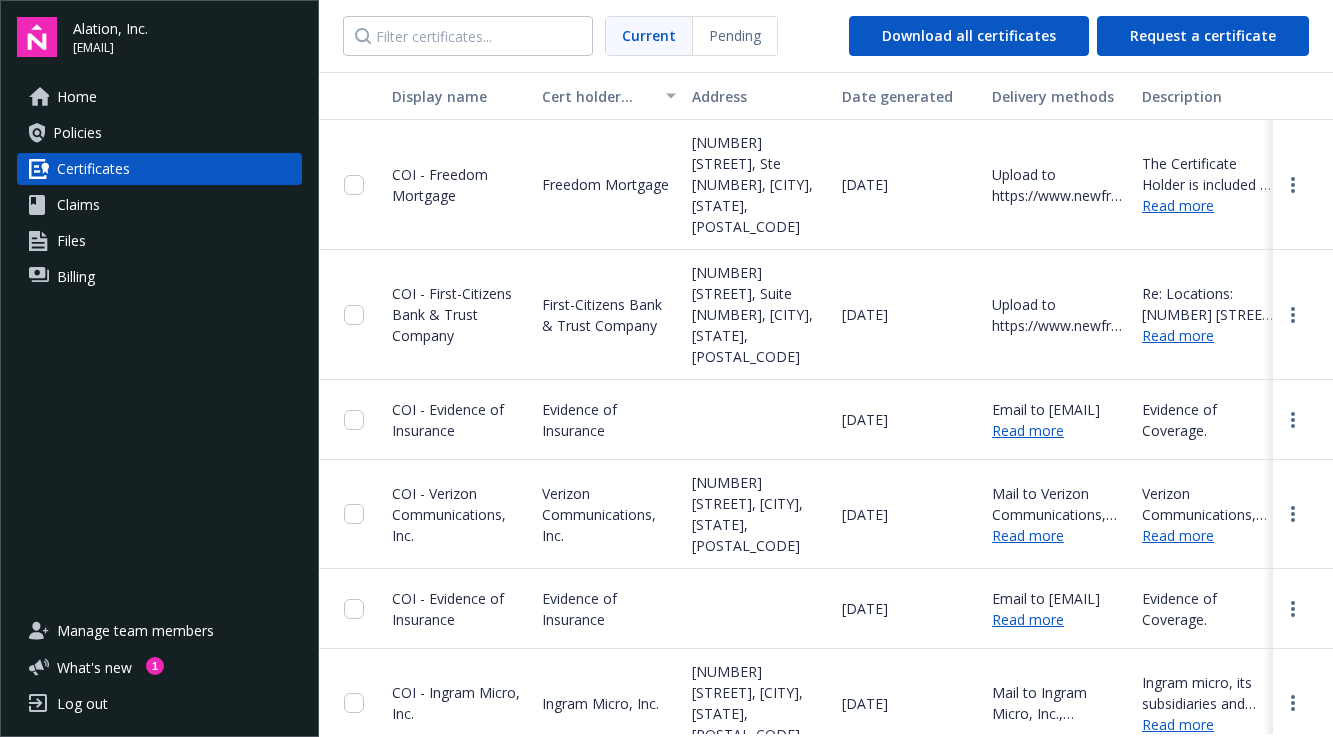 click on "Files" at bounding box center [71, 241] 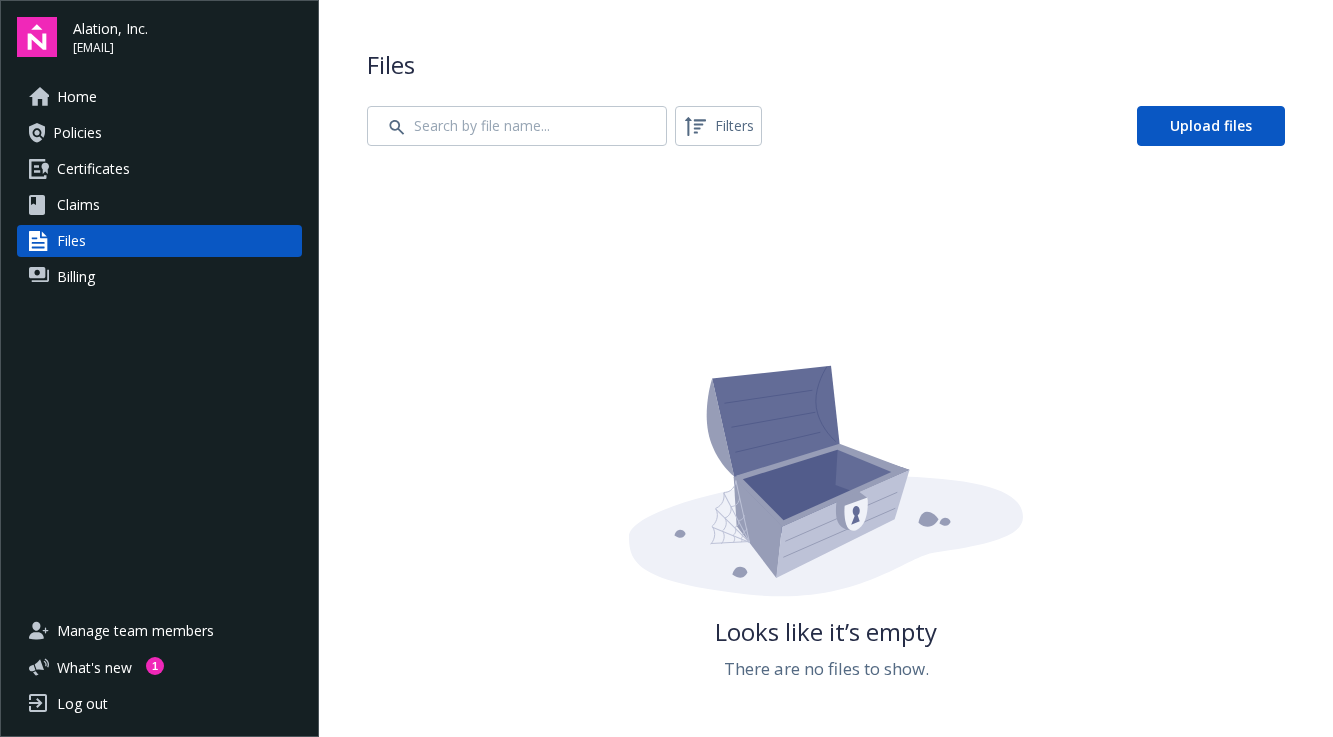 click on "Home" at bounding box center [159, 97] 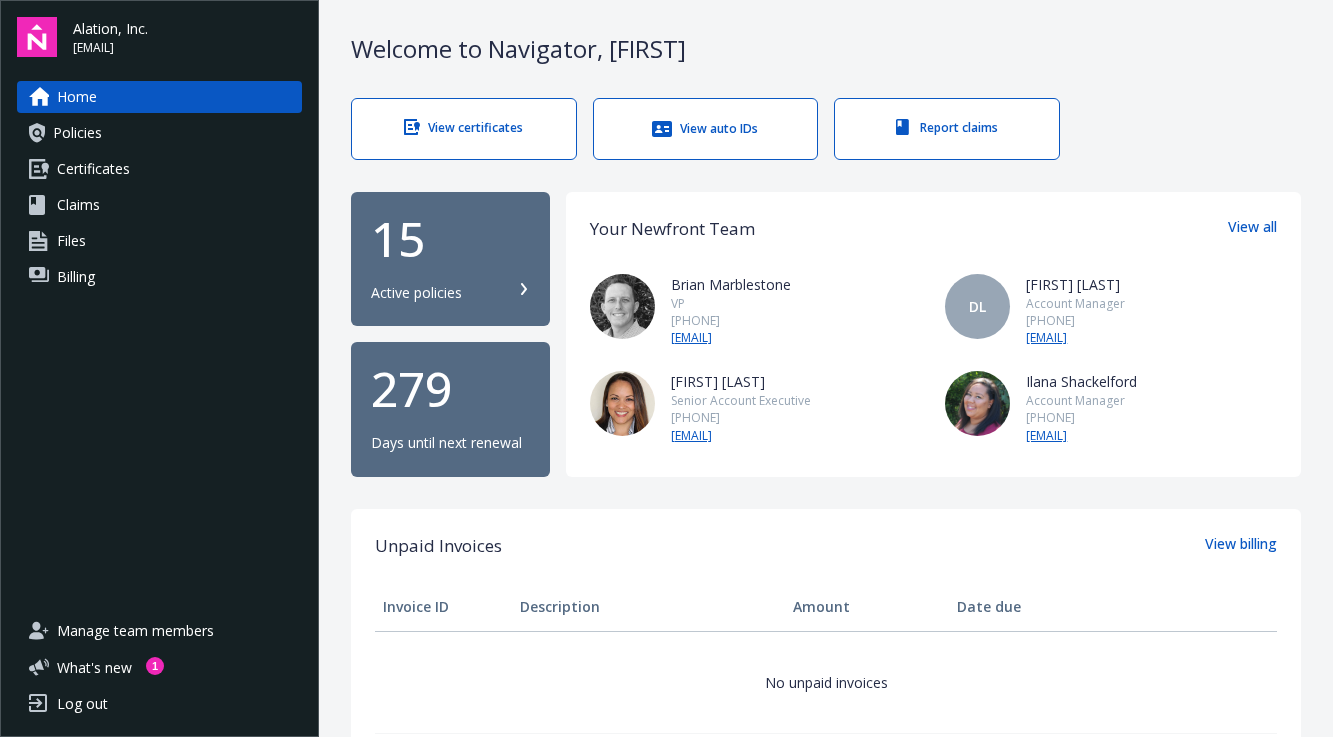 click on "View certificates" at bounding box center (464, 129) 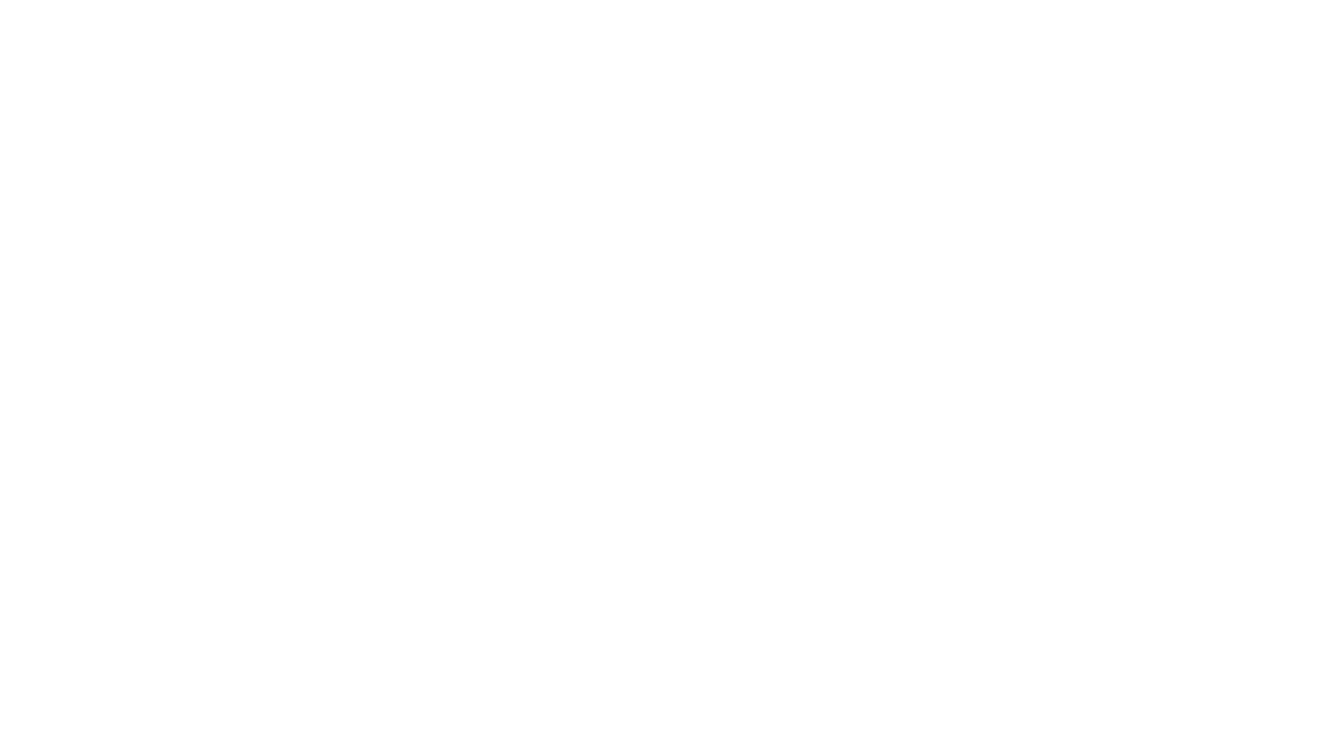 scroll, scrollTop: 0, scrollLeft: 0, axis: both 